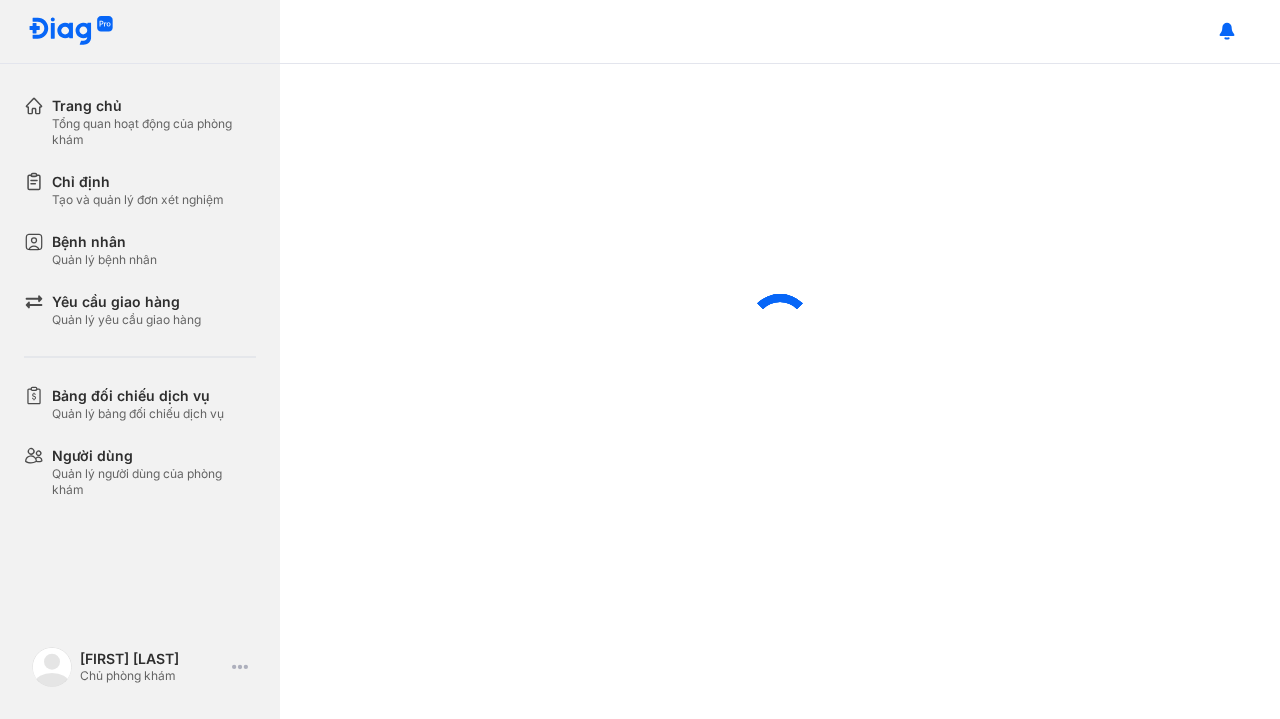 scroll, scrollTop: 0, scrollLeft: 0, axis: both 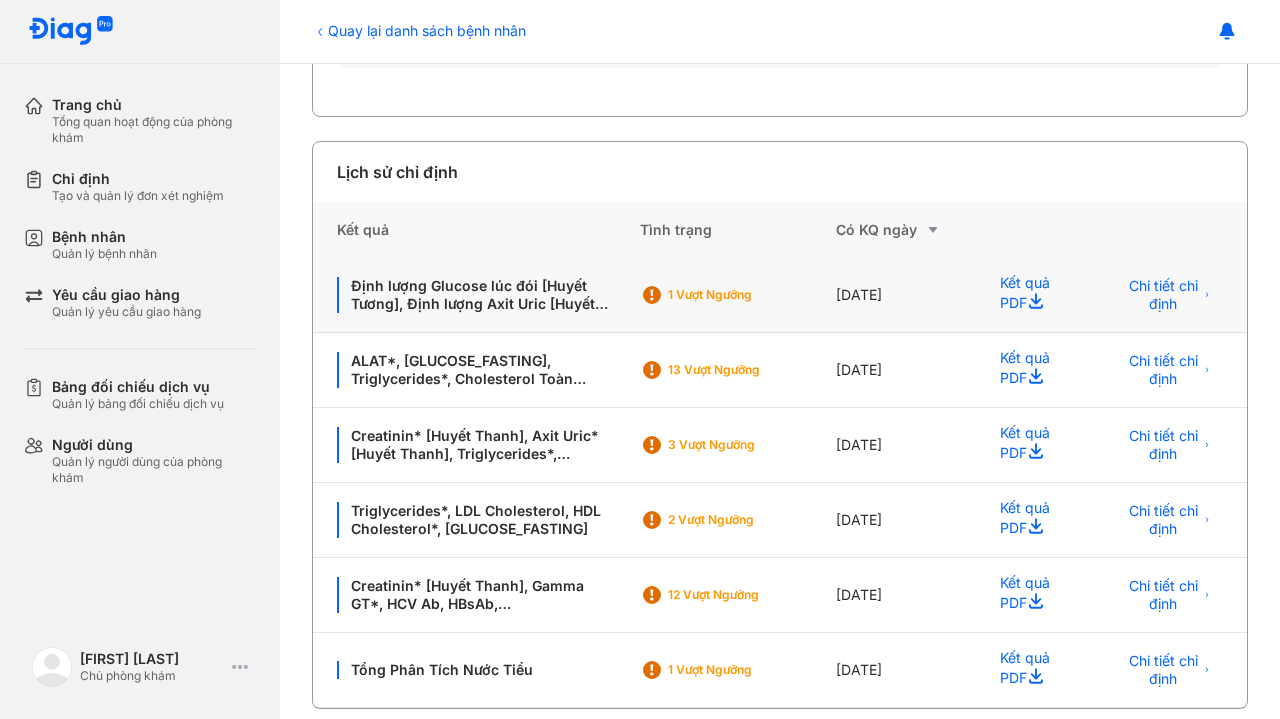 click on "Creatinin* [Huyết Thanh], Gamma GT*, HCV Ab, HBsAb, Đường Đói, Cholesterol Toàn Phần*, ALAT*, Triglycerides*, ASAT*, HBsAg Định Tính, Axit Uric* [Huyết Thanh], Gói Xét Nghiệm Cần Thiết Trước Khi Tiêm Vắc Xin Viêm Gan B (HBsAg + HBsAb), Công Thức Máu" 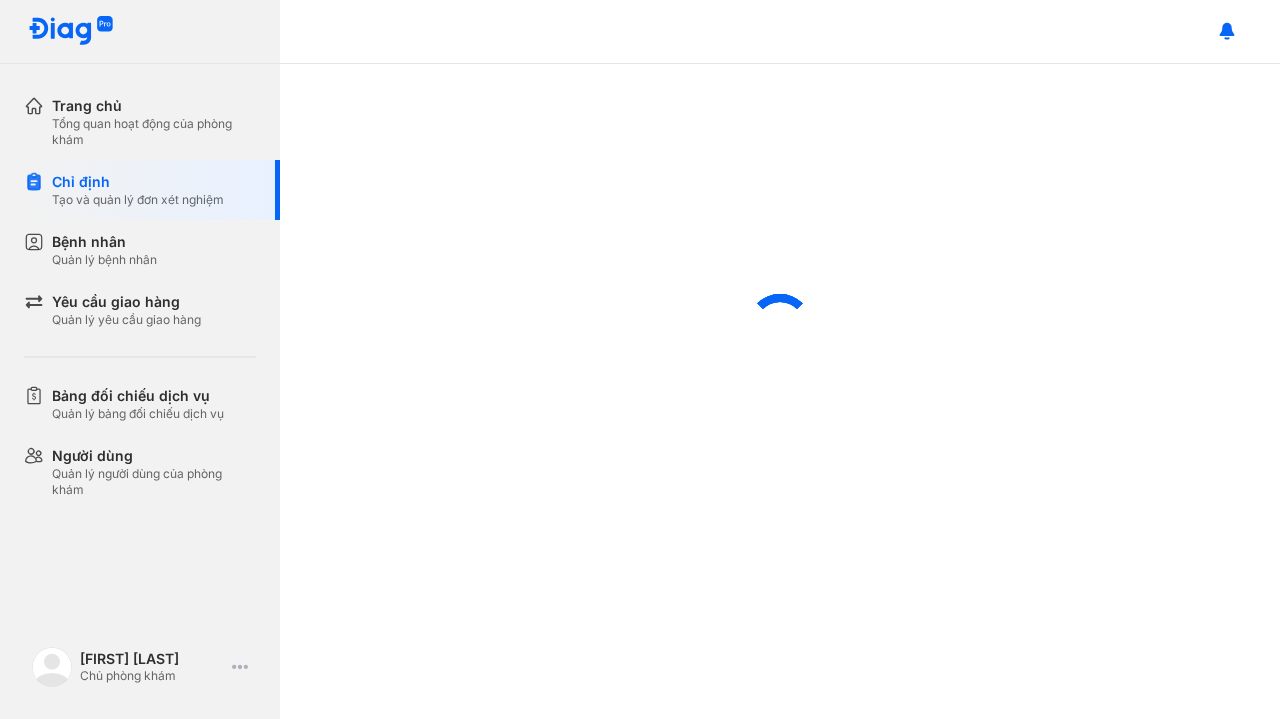 scroll, scrollTop: 0, scrollLeft: 0, axis: both 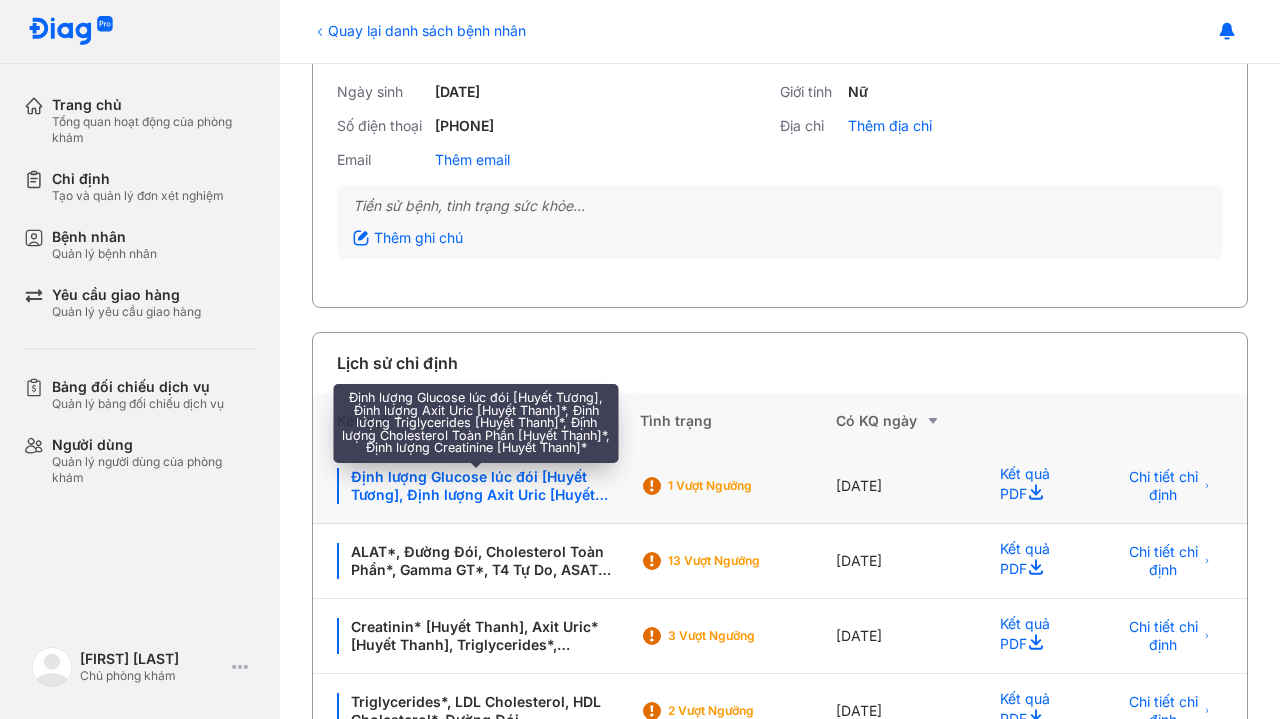 click on "Định lượng Glucose lúc đói [Huyết Tương], Định lượng Axit Uric [Huyết Thanh]*, Định lượng Triglycerides [Huyết Thanh]*, Định lượng Cholesterol Toàn Phần [Huyết Thanh]*, Định lượng Creatinine [Huyết Thanh]*" 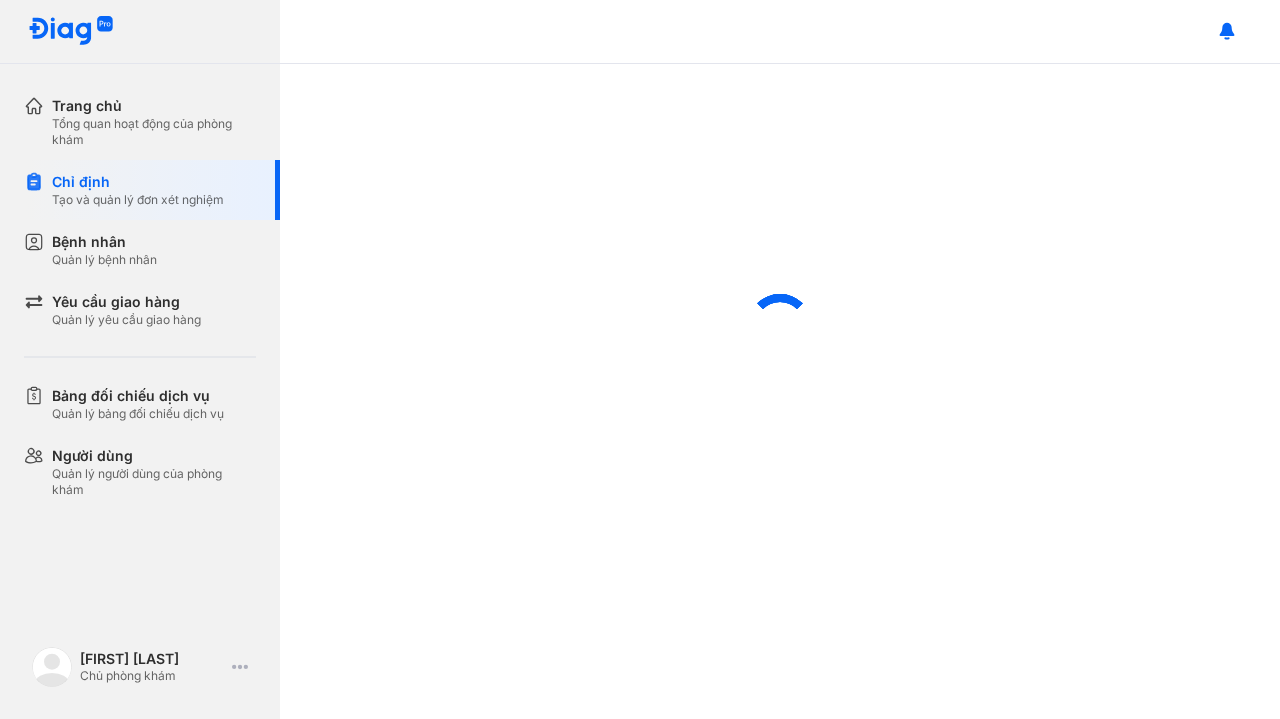 scroll, scrollTop: 0, scrollLeft: 0, axis: both 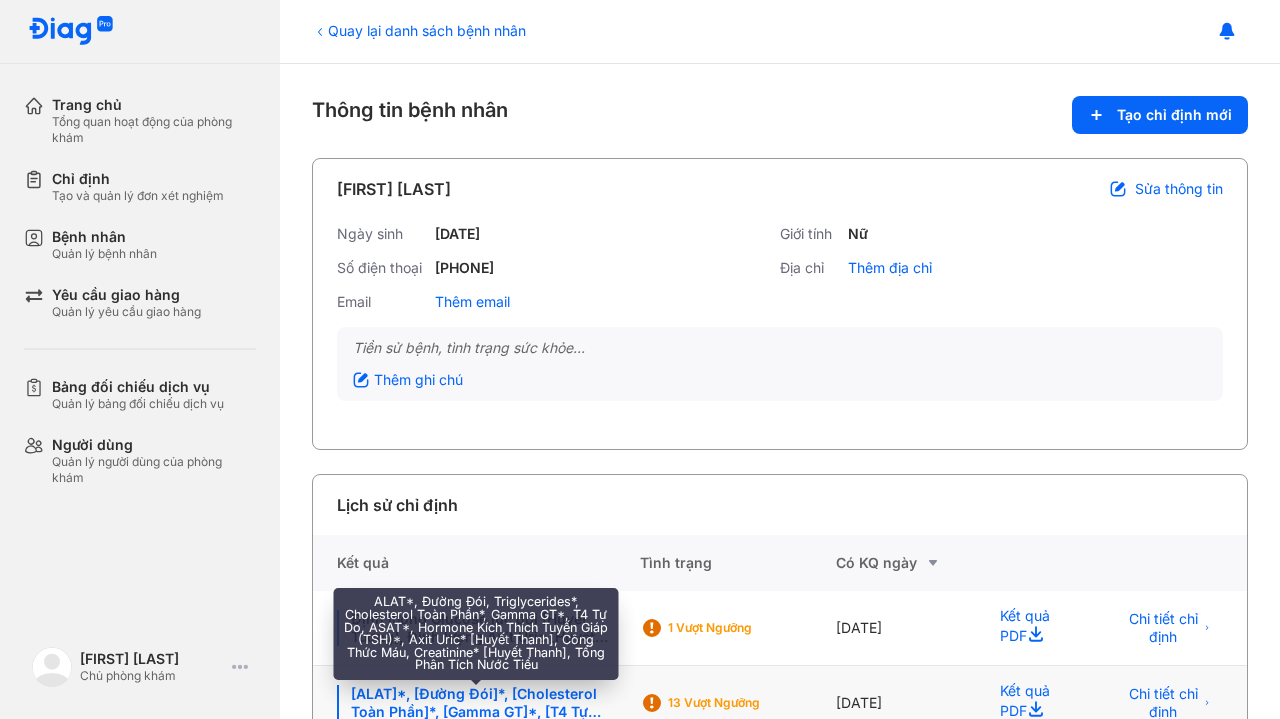 click on "ALAT*, Đường Đói, Triglycerides*, Cholesterol Toàn Phần*, Gamma GT*, T4 Tự Do, ASAT*, Hormone Kích Thích Tuyến Giáp (TSH)*, Axit Uric* [Huyết Thanh], Công Thức Máu, Creatinine* [Huyết Thanh], Tổng Phân Tích Nước Tiểu" 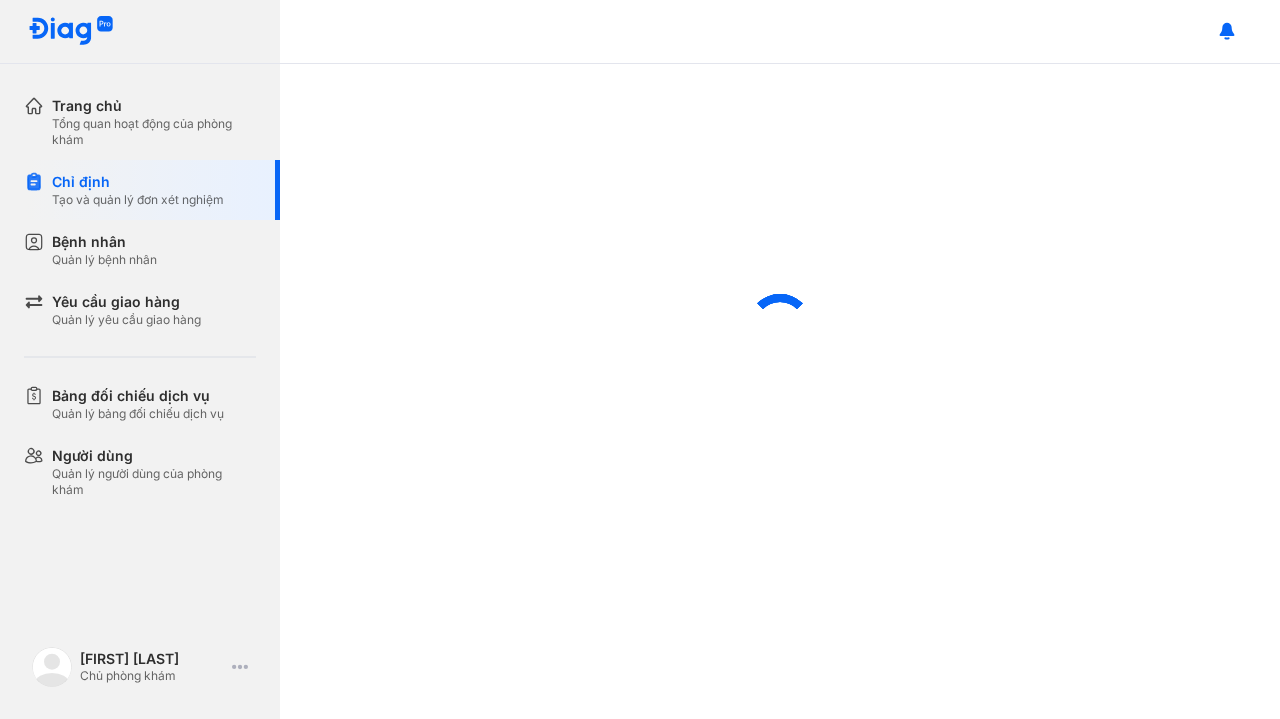 scroll, scrollTop: 0, scrollLeft: 0, axis: both 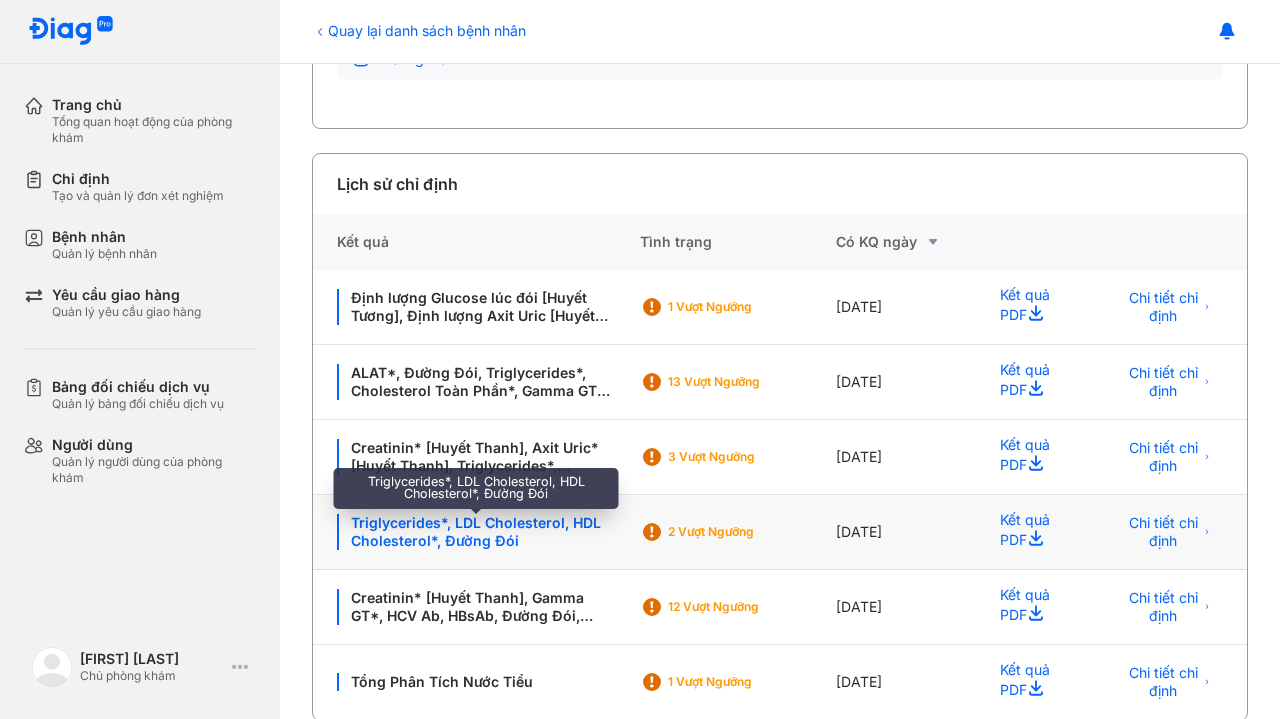 click on "Triglycerides*, LDL Cholesterol, HDL Cholesterol*, Đường Đói" 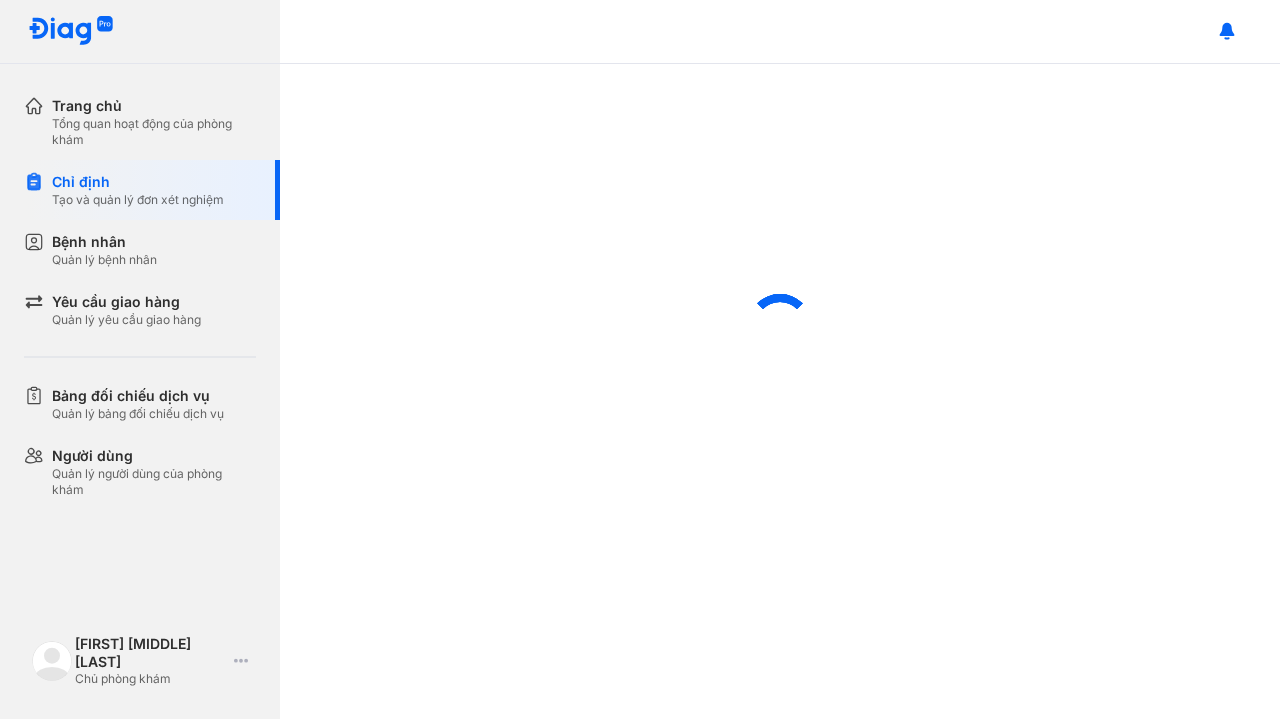 scroll, scrollTop: 0, scrollLeft: 0, axis: both 